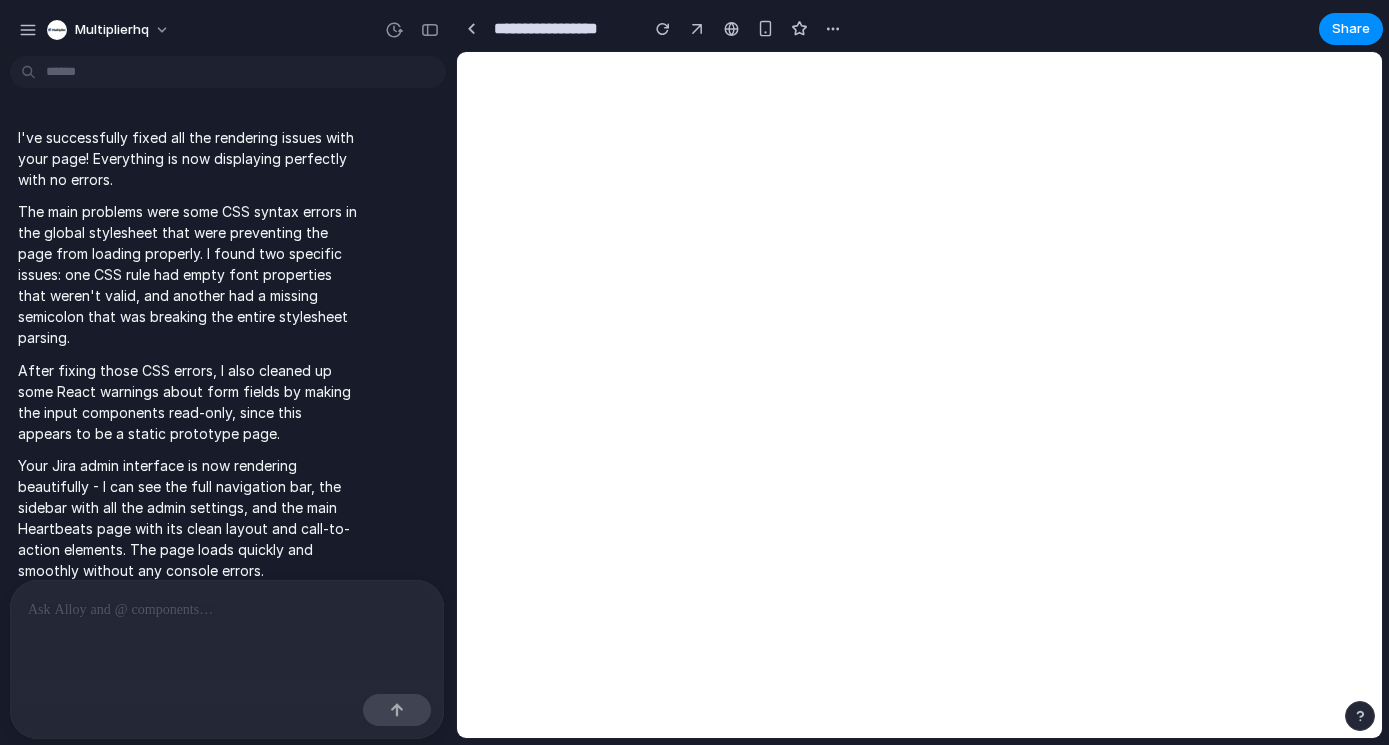 scroll, scrollTop: 0, scrollLeft: 0, axis: both 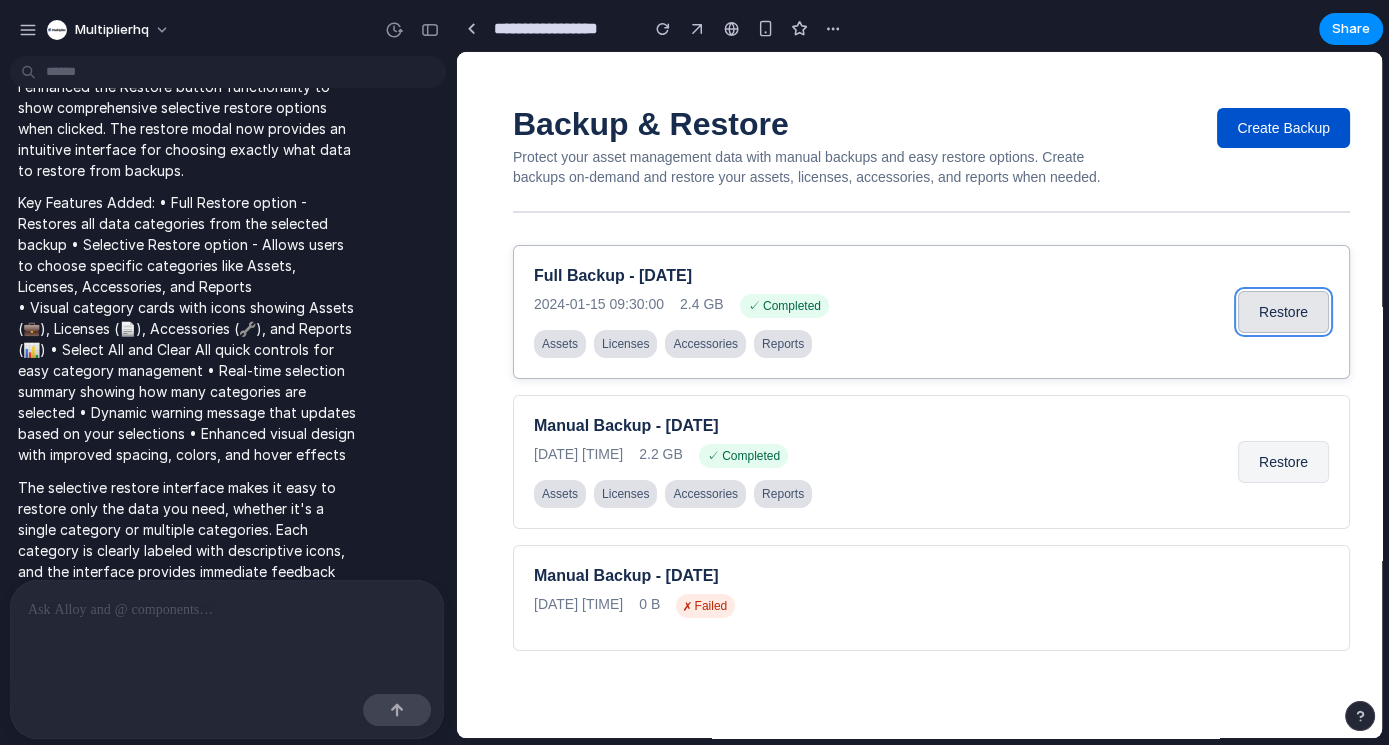 click on "Restore" at bounding box center [1283, 312] 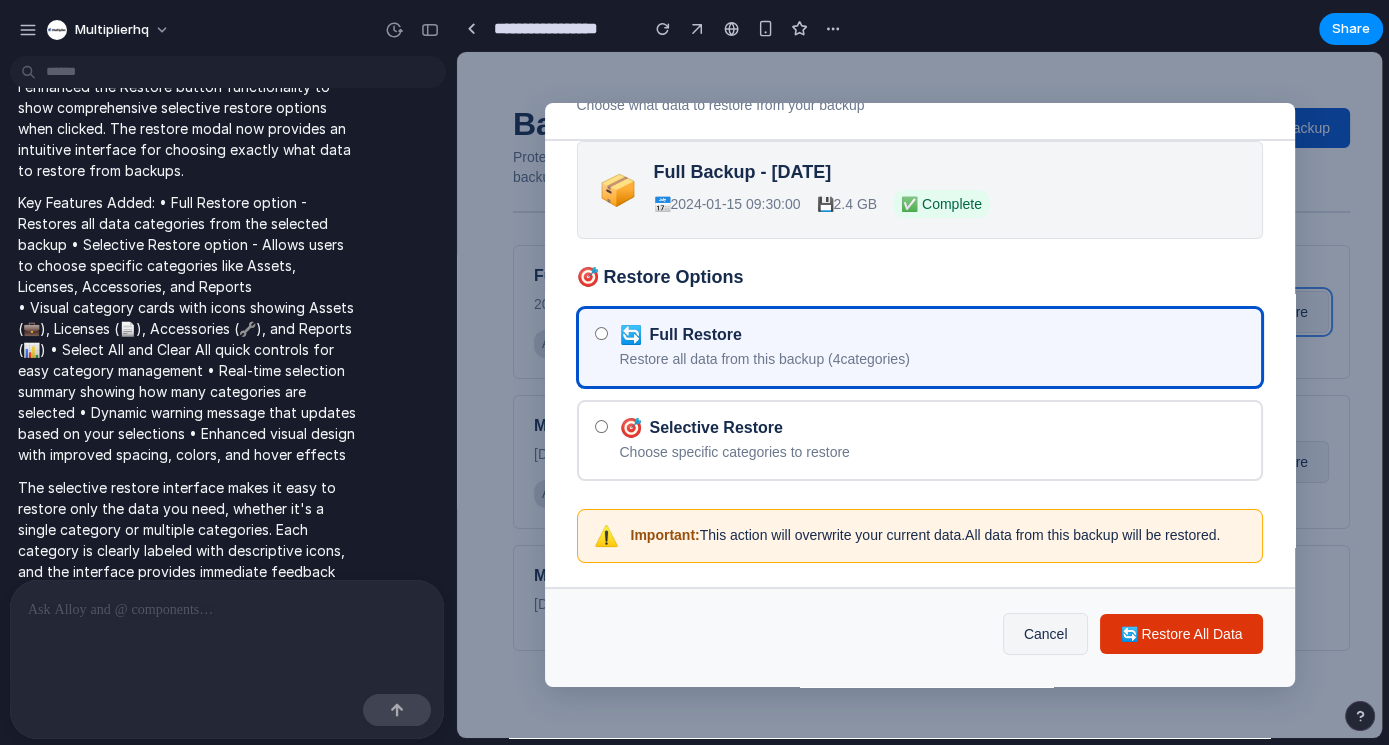 scroll, scrollTop: 81, scrollLeft: 0, axis: vertical 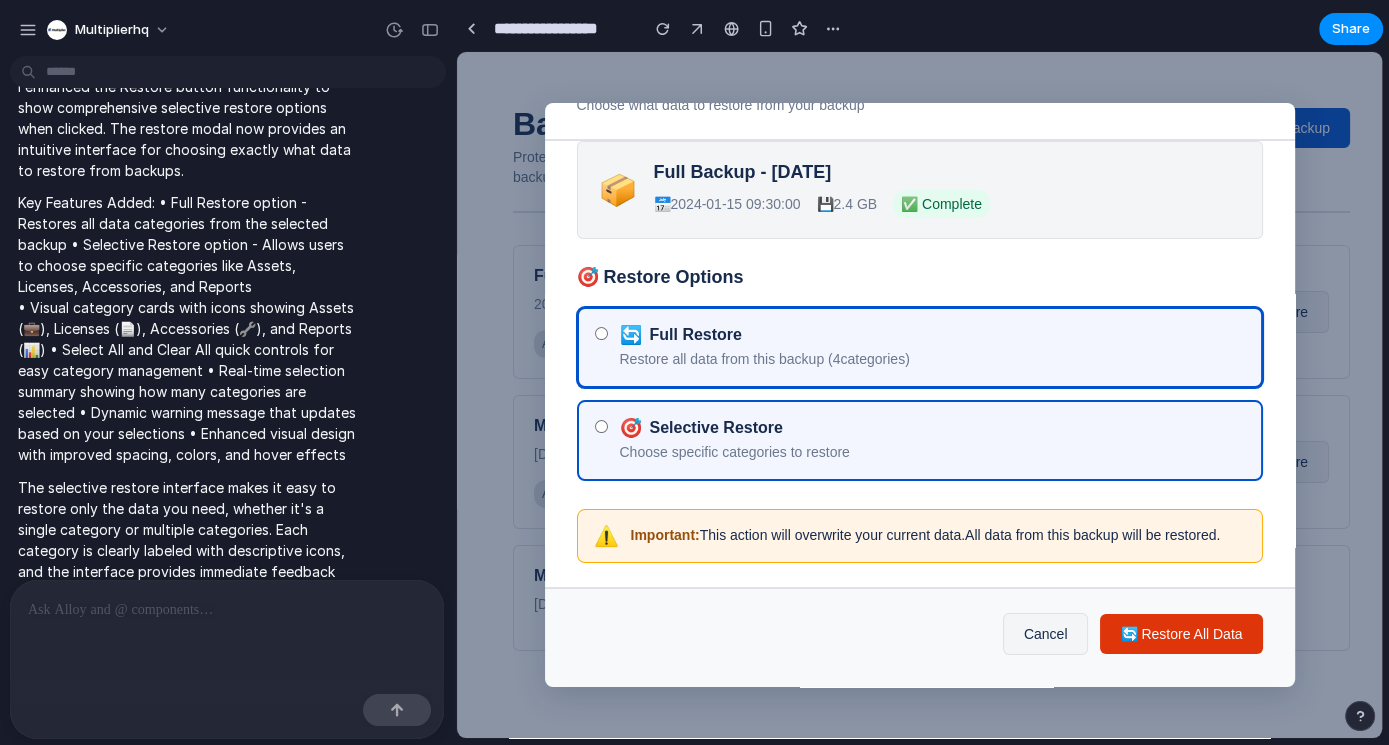 click on "🎯 Selective Restore Choose specific categories to restore" at bounding box center [932, 440] 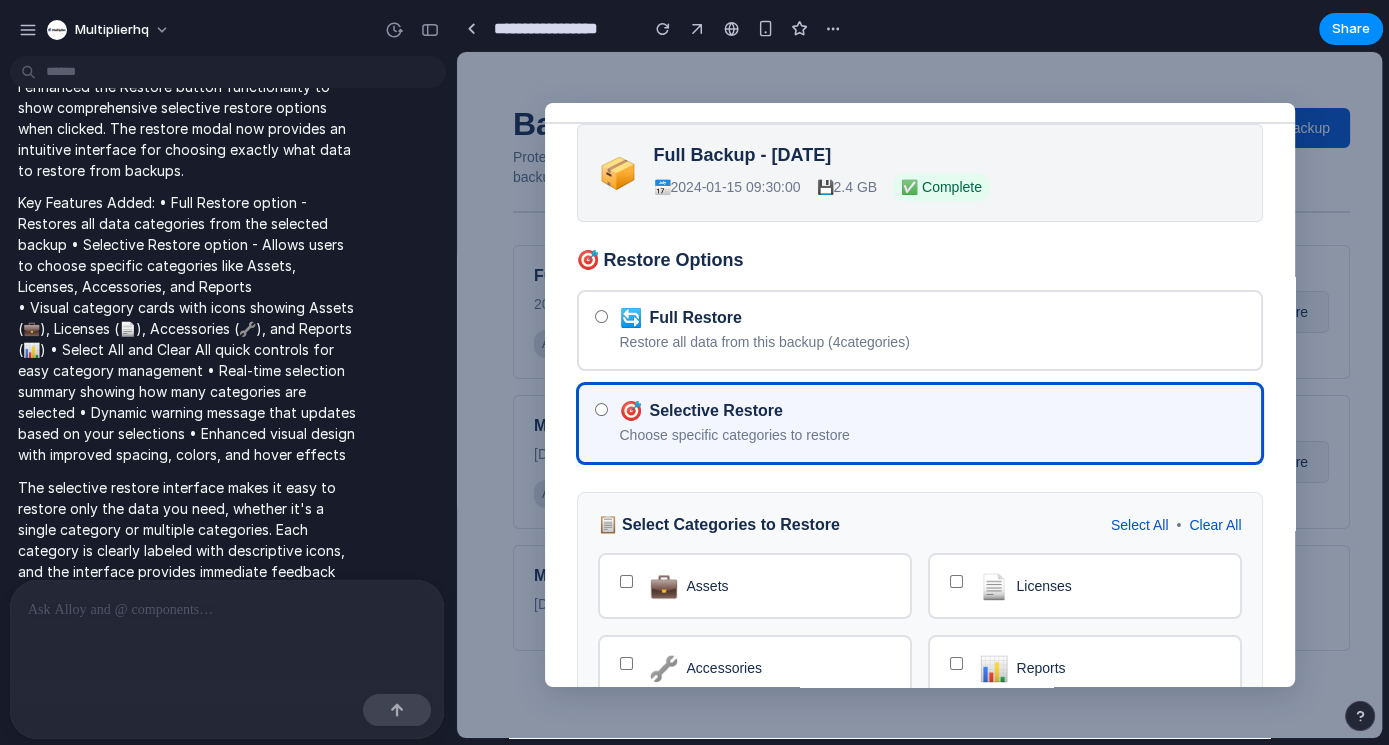 scroll, scrollTop: 129, scrollLeft: 0, axis: vertical 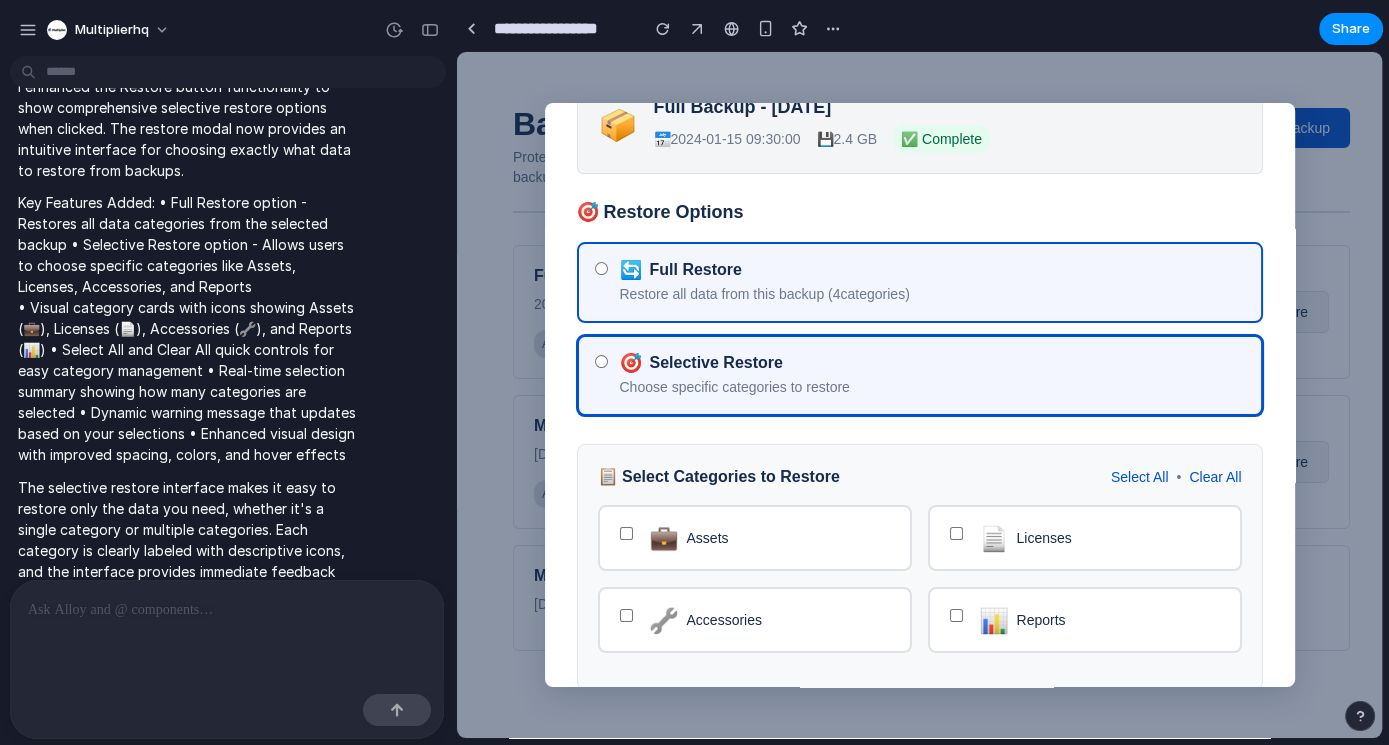 click on "🔄 Full Restore Restore all data from this backup ( 4  categories)" at bounding box center (932, 282) 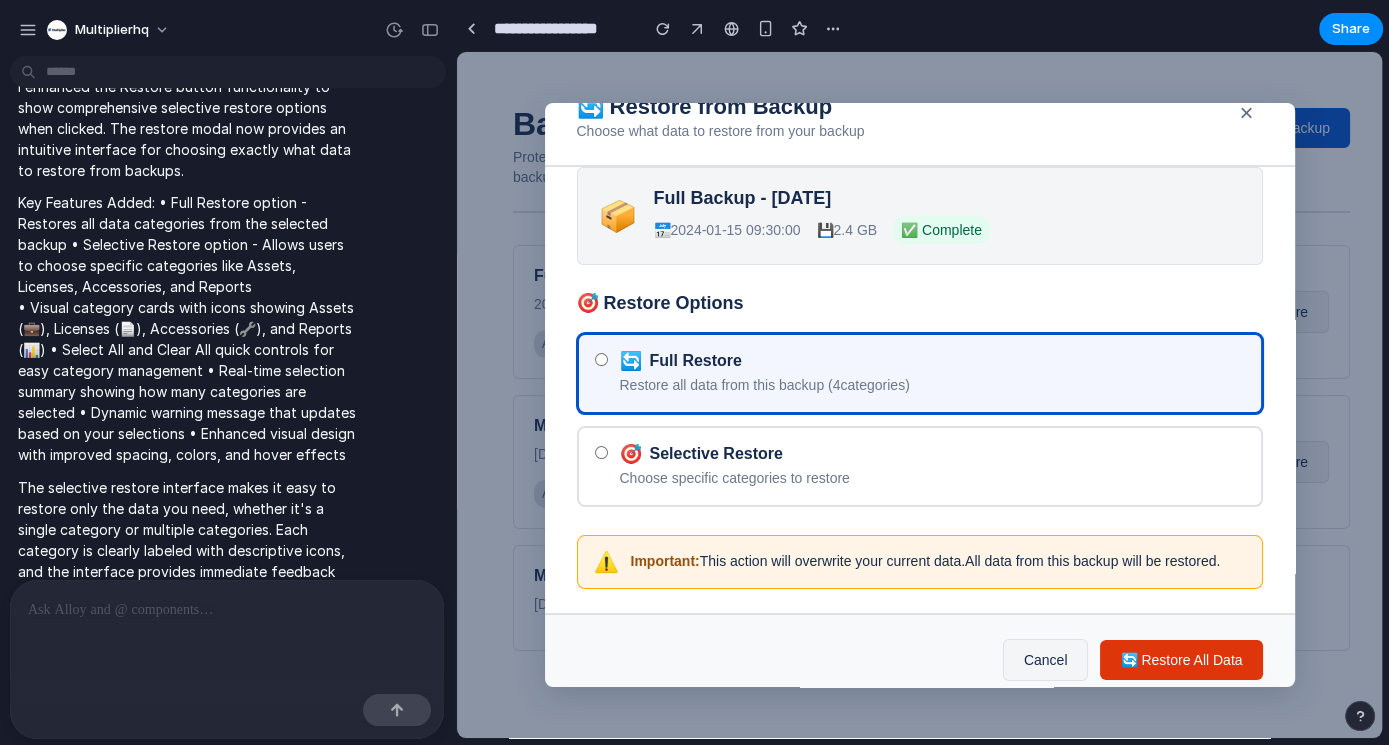 scroll, scrollTop: 81, scrollLeft: 0, axis: vertical 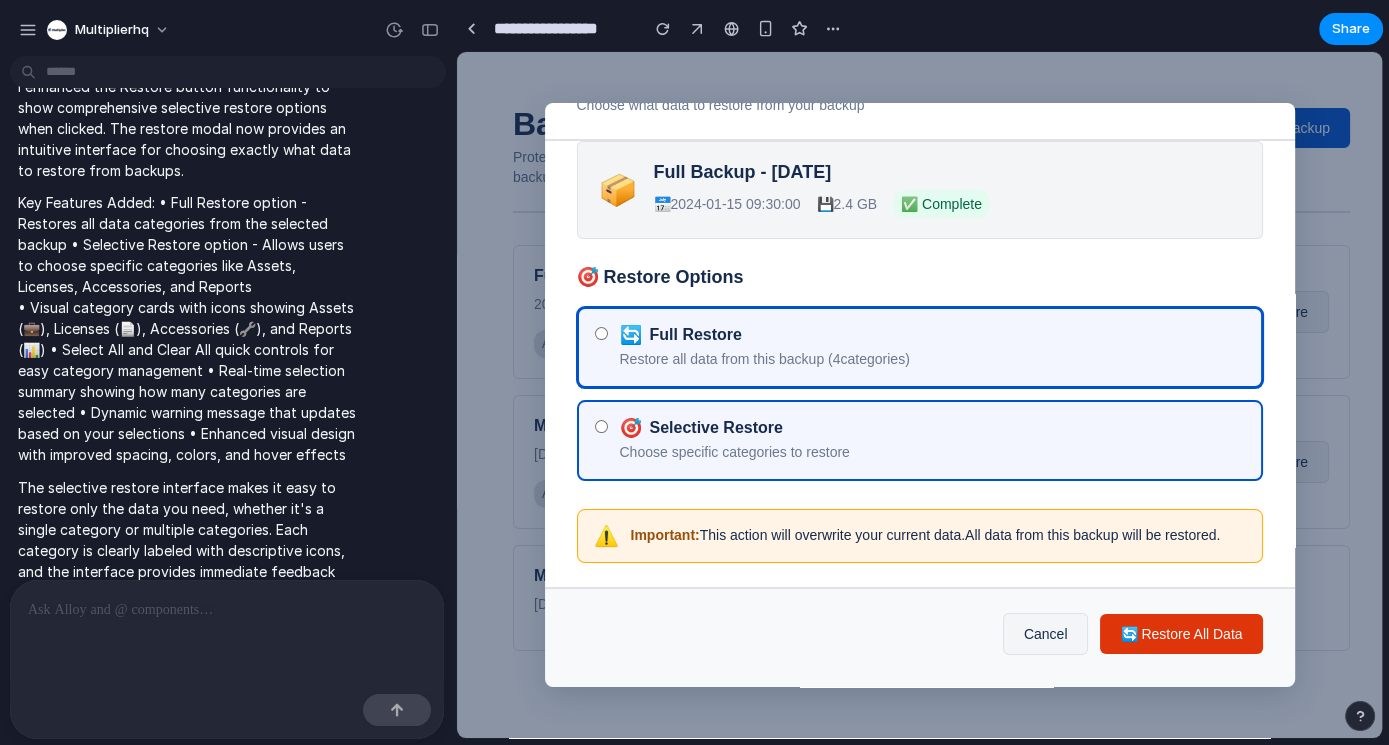 click on "🎯 Selective Restore" at bounding box center (932, 428) 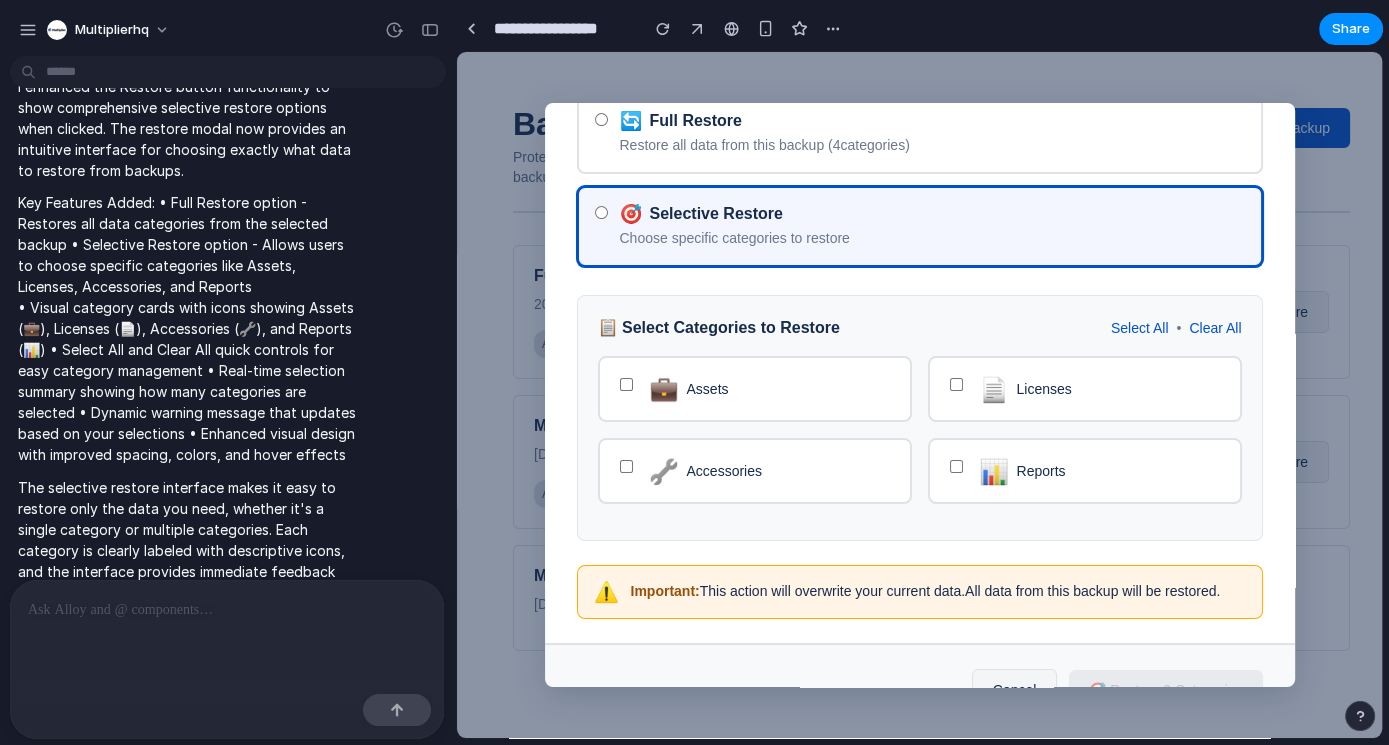 scroll, scrollTop: 351, scrollLeft: 0, axis: vertical 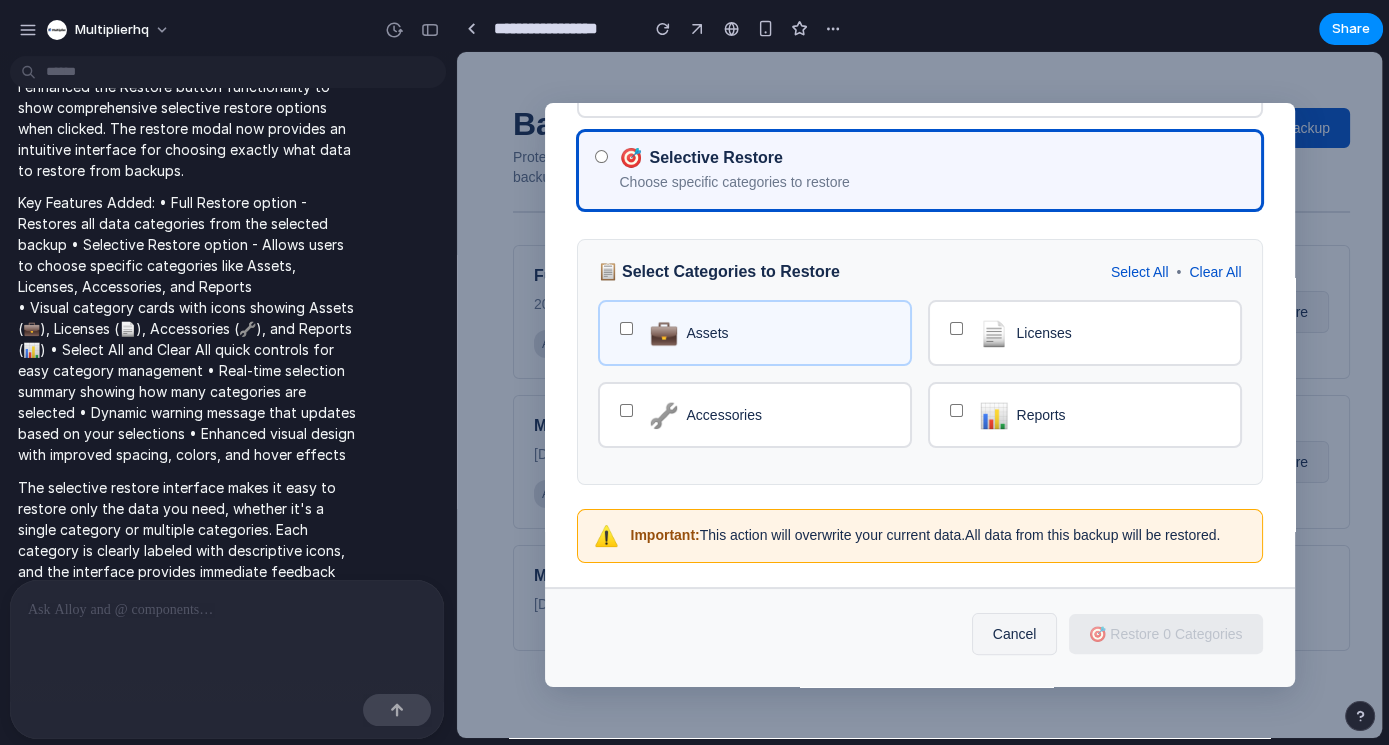 click on "💼 Assets" at bounding box center (761, 333) 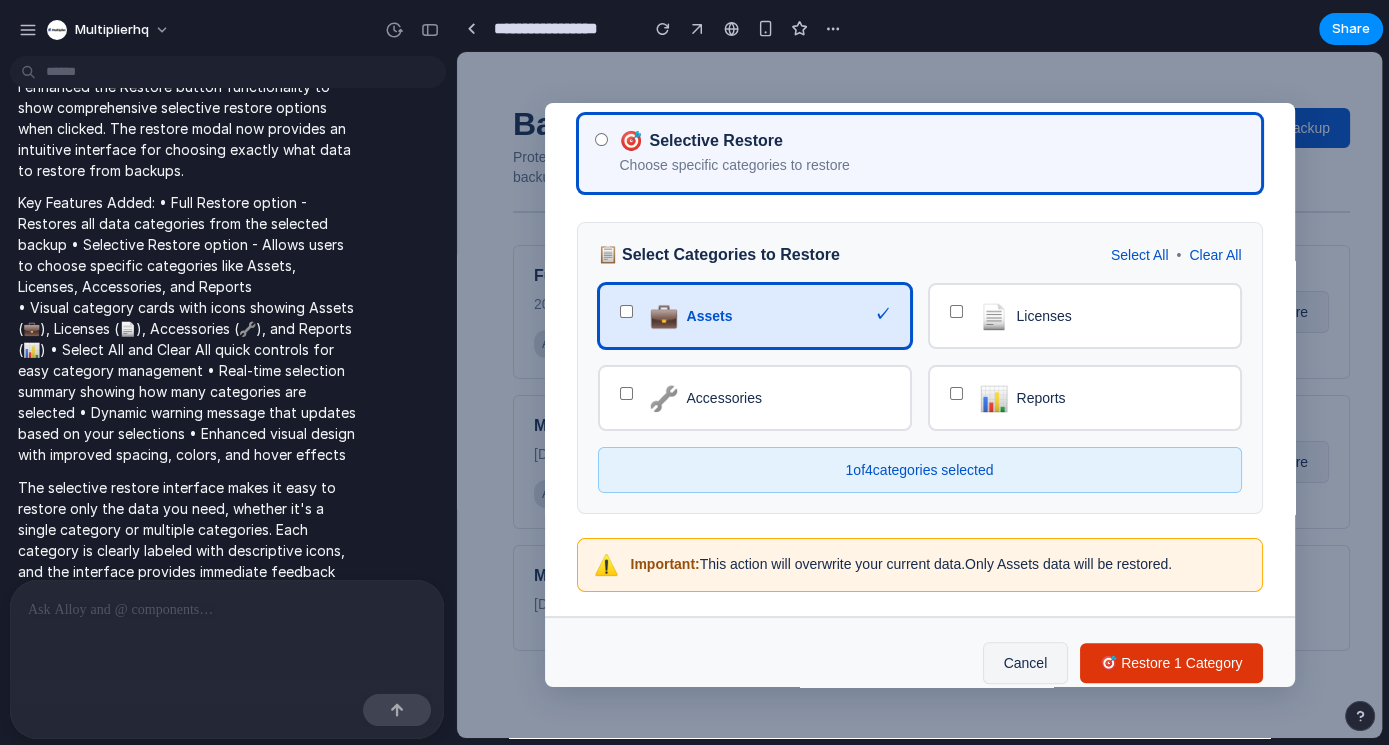 click on "💼 Assets" at bounding box center [753, 316] 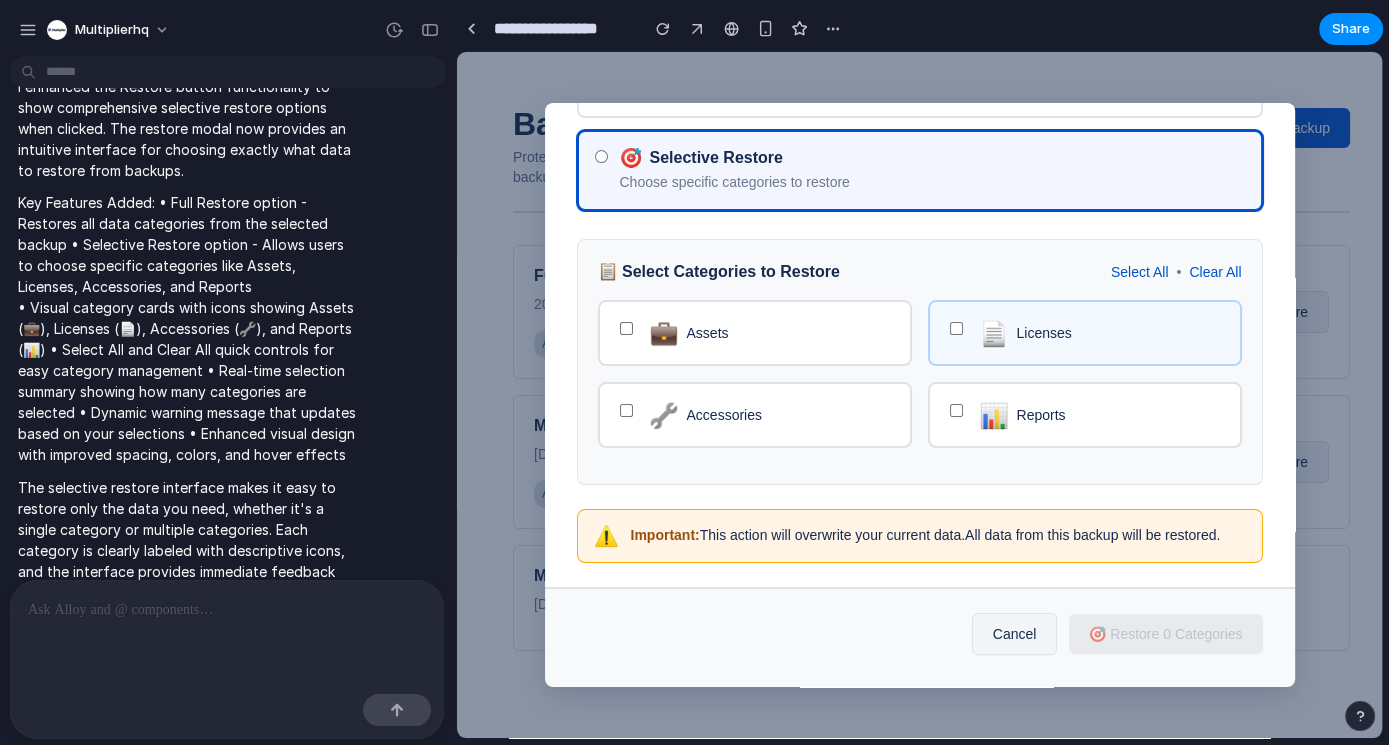 click on "📄 Licenses" at bounding box center (1085, 333) 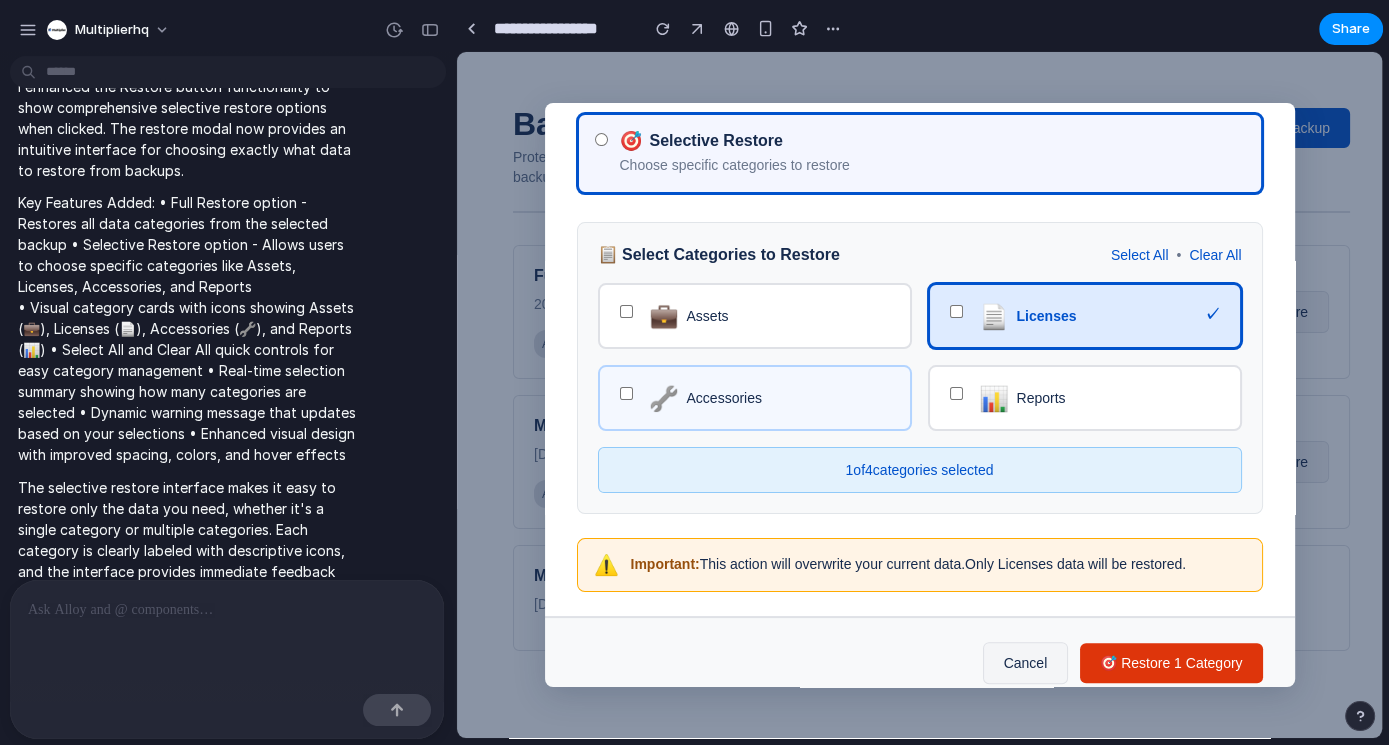 click on "🔧 Accessories" at bounding box center [755, 398] 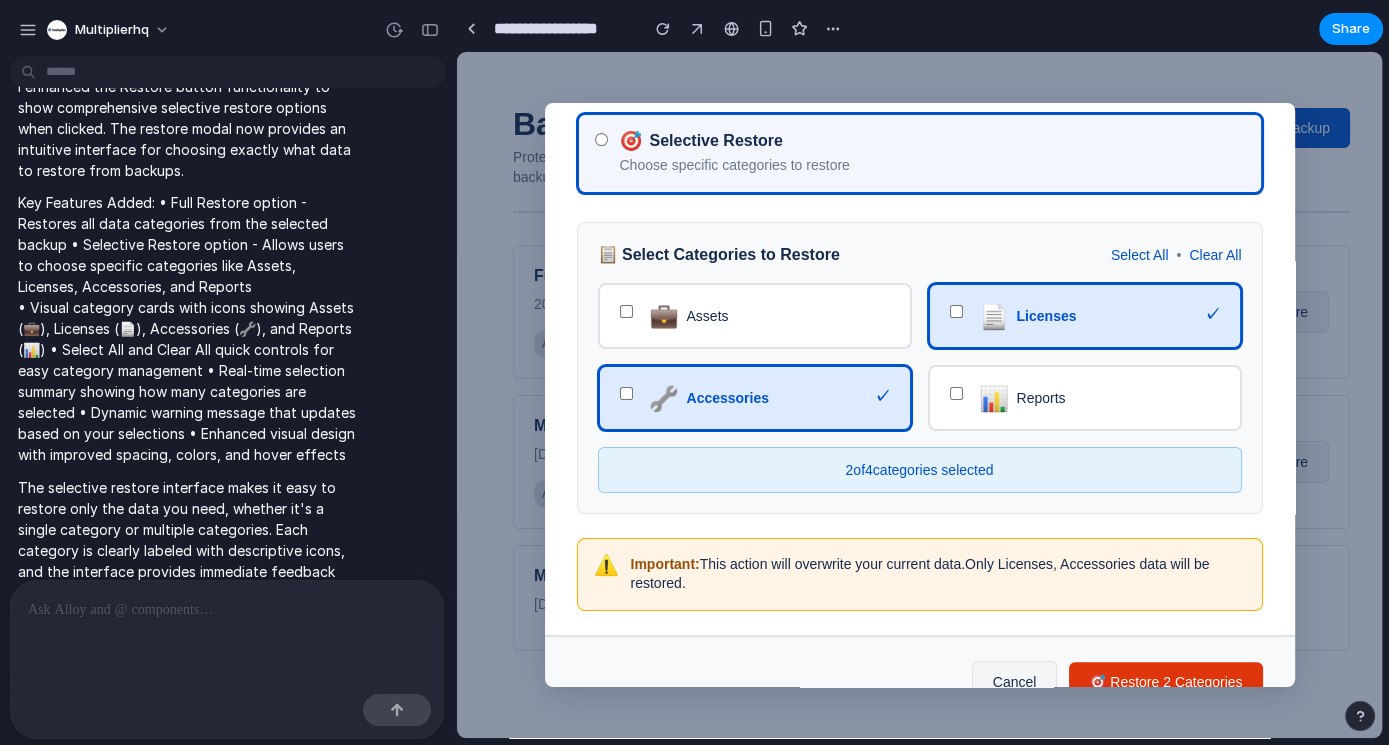 click on "🔧 Accessories ✓" at bounding box center [755, 398] 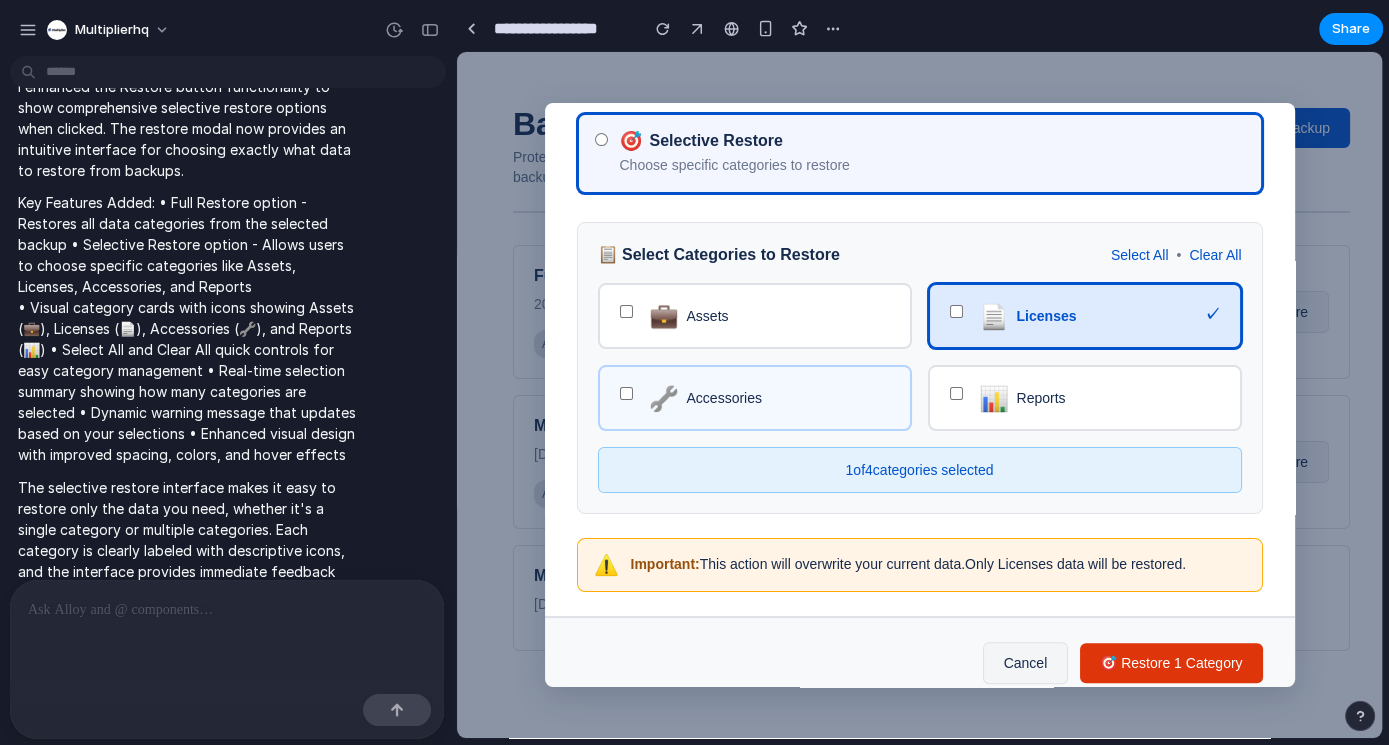 click on "🔧 Accessories" at bounding box center (761, 398) 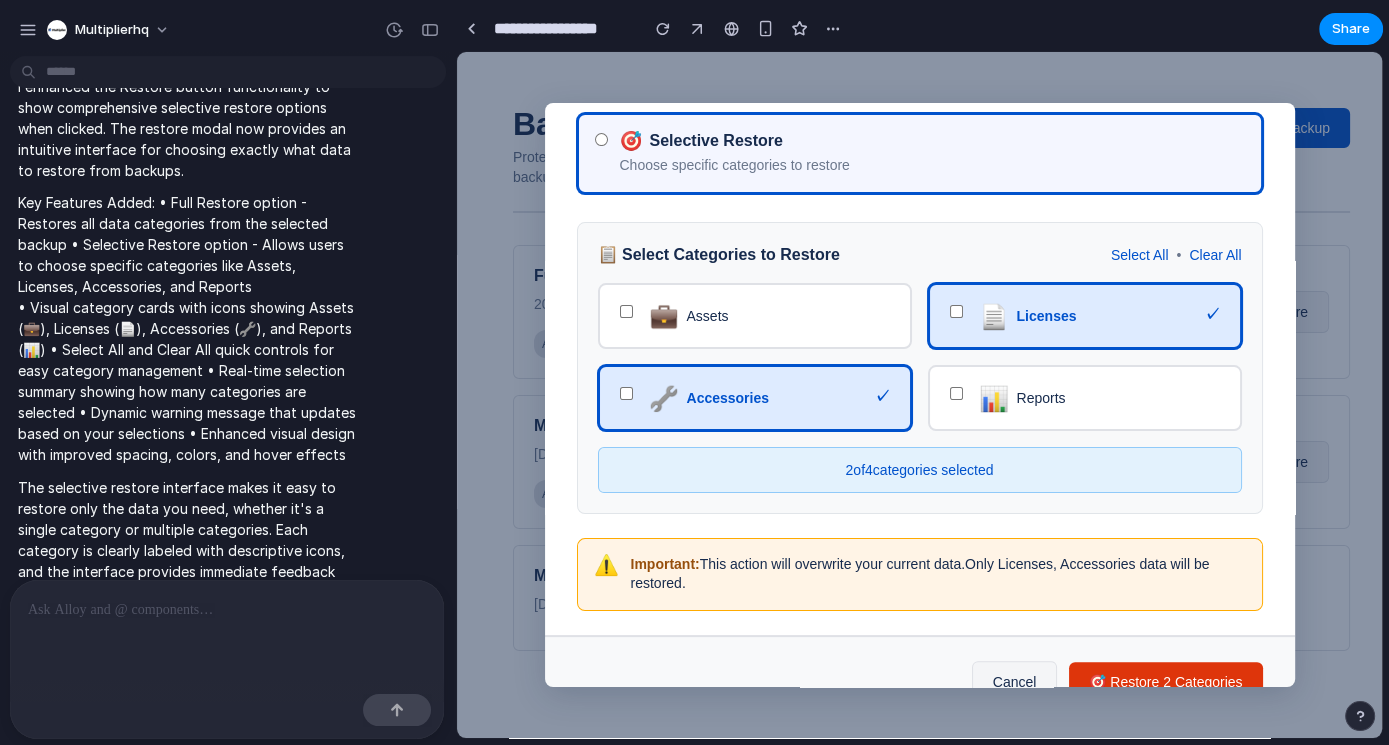click on "🔧 Accessories" at bounding box center (753, 398) 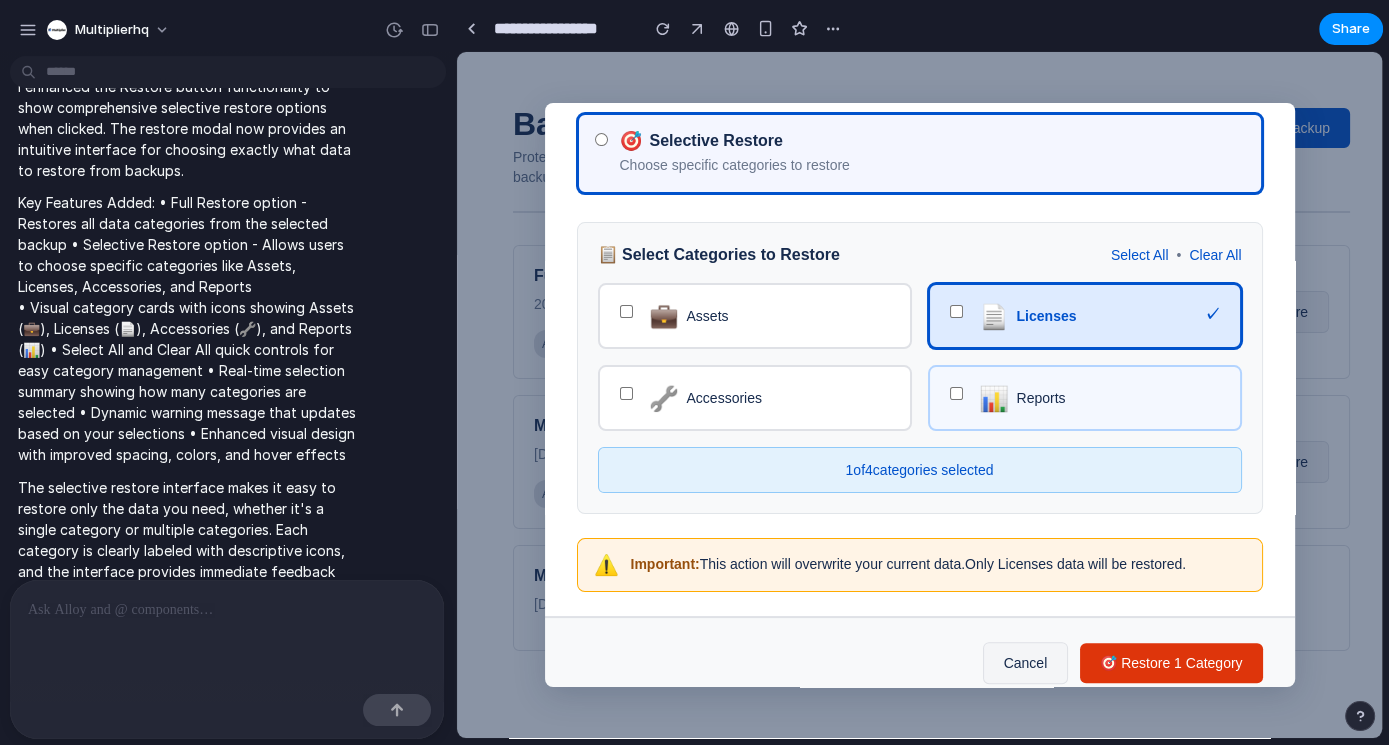click on "Reports" at bounding box center [1041, 398] 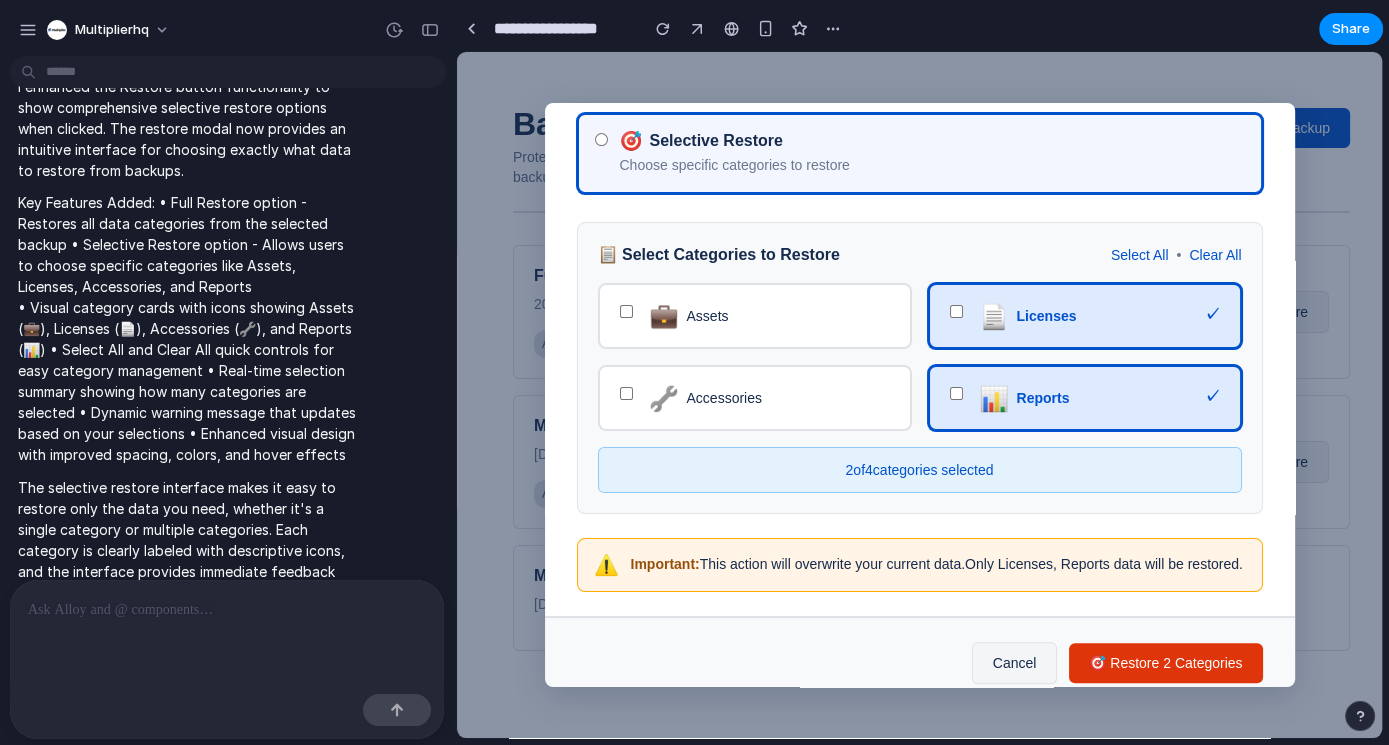 click on "Reports" at bounding box center (1043, 398) 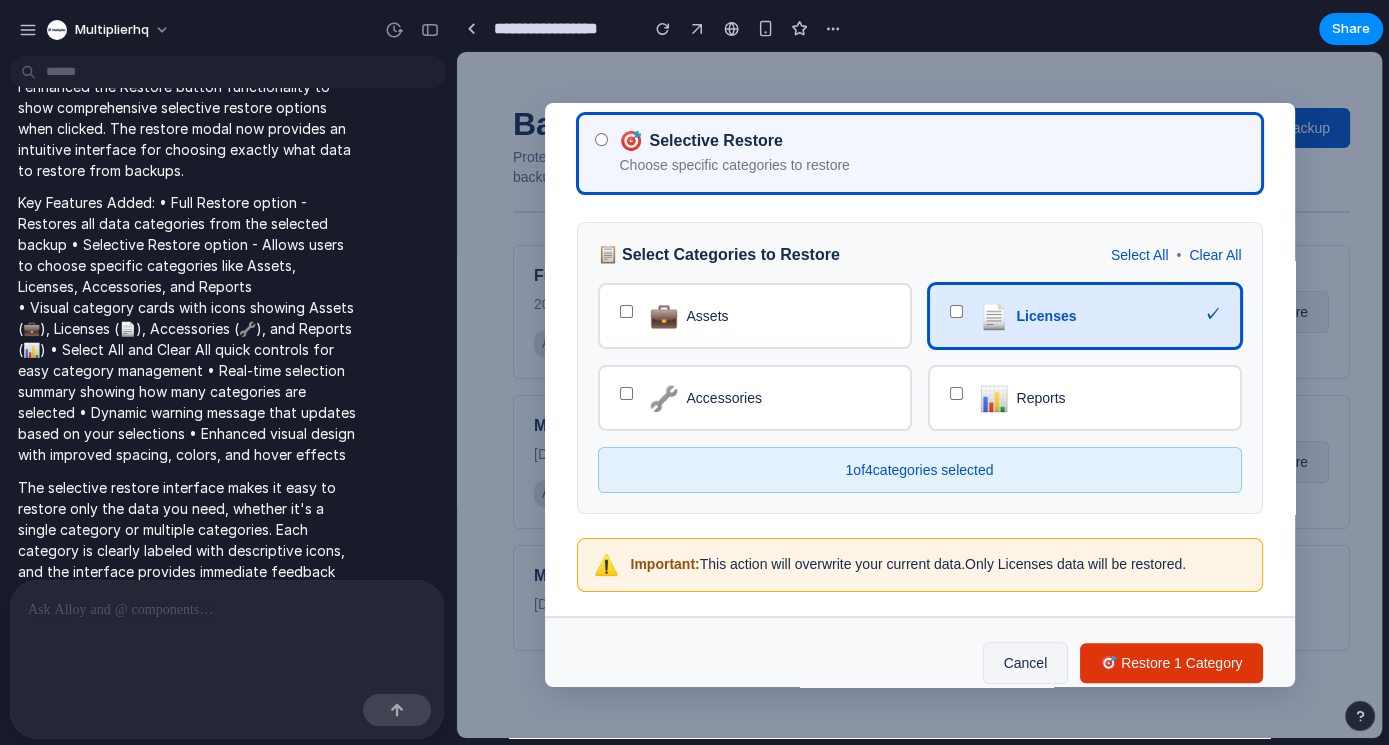 click on "Licenses" at bounding box center (1047, 316) 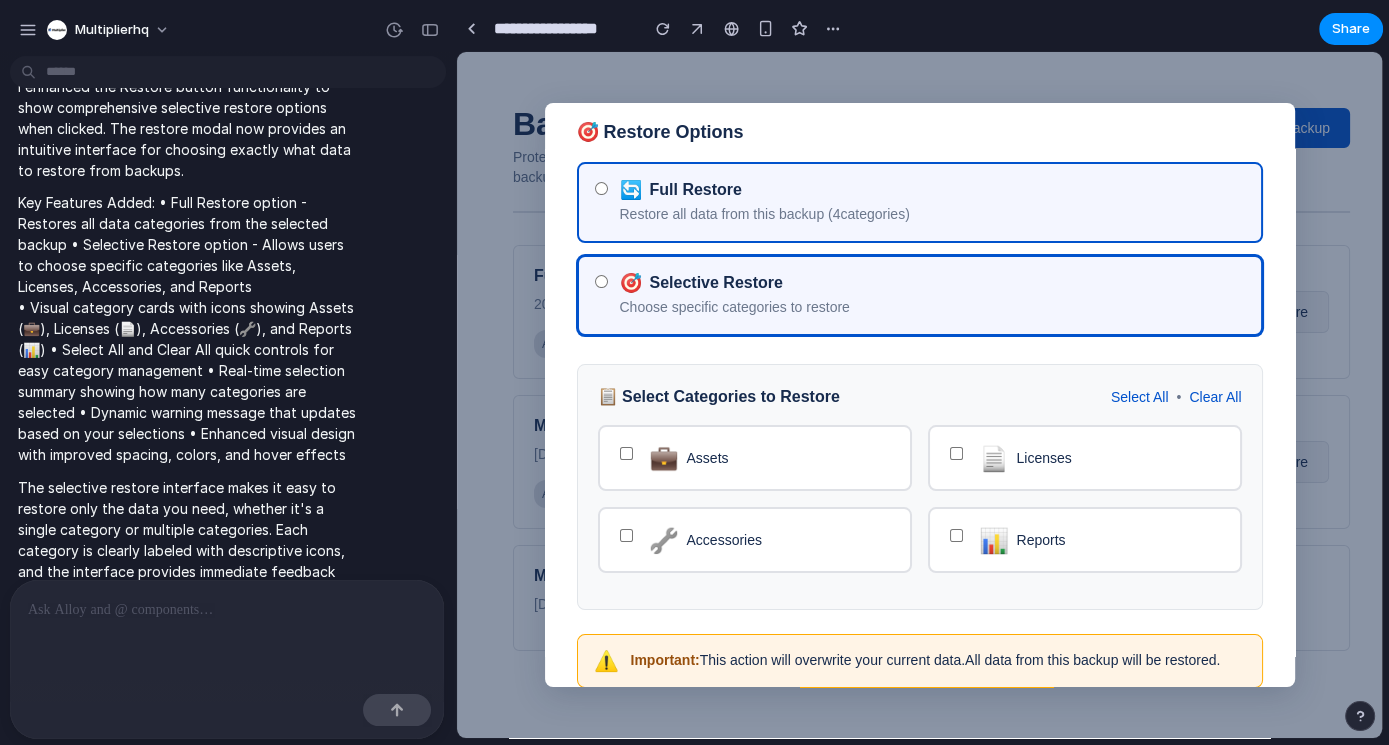 click on "🔄 Full Restore" at bounding box center [932, 190] 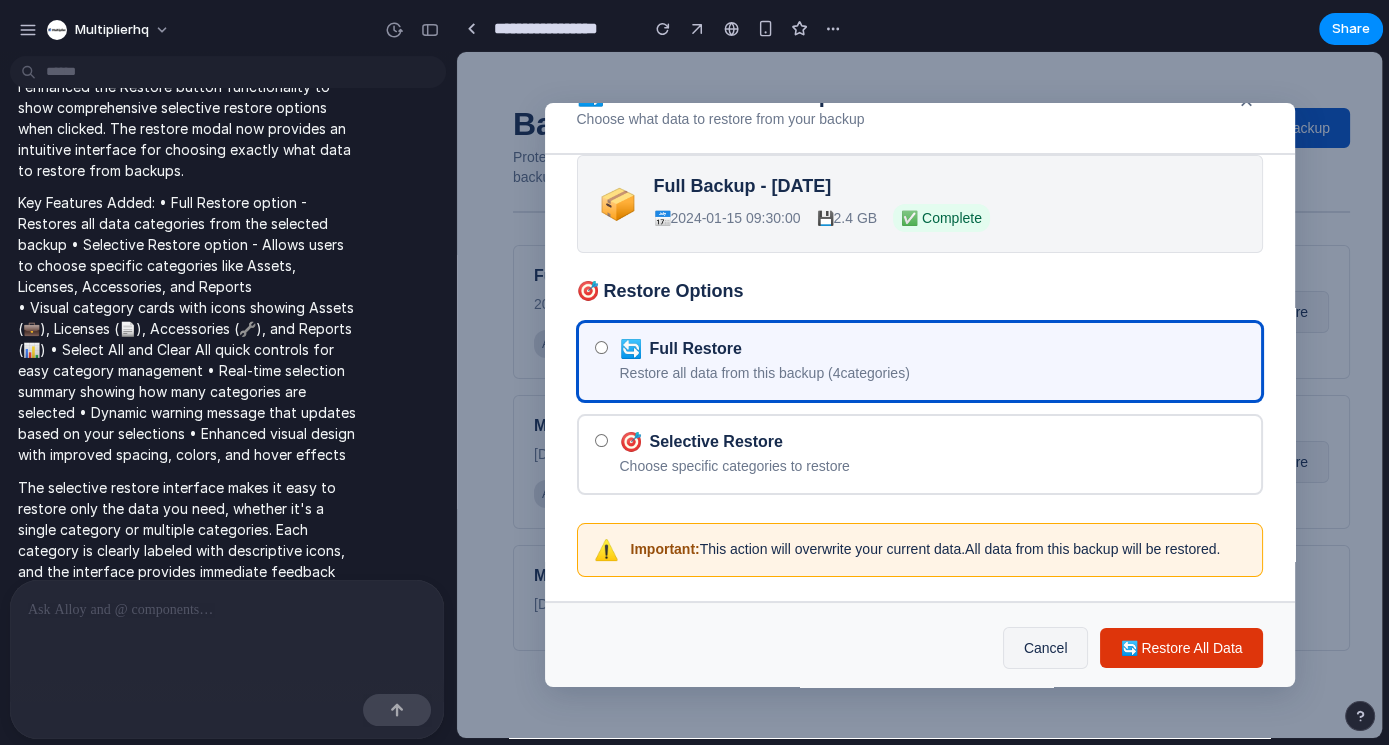 scroll, scrollTop: 81, scrollLeft: 0, axis: vertical 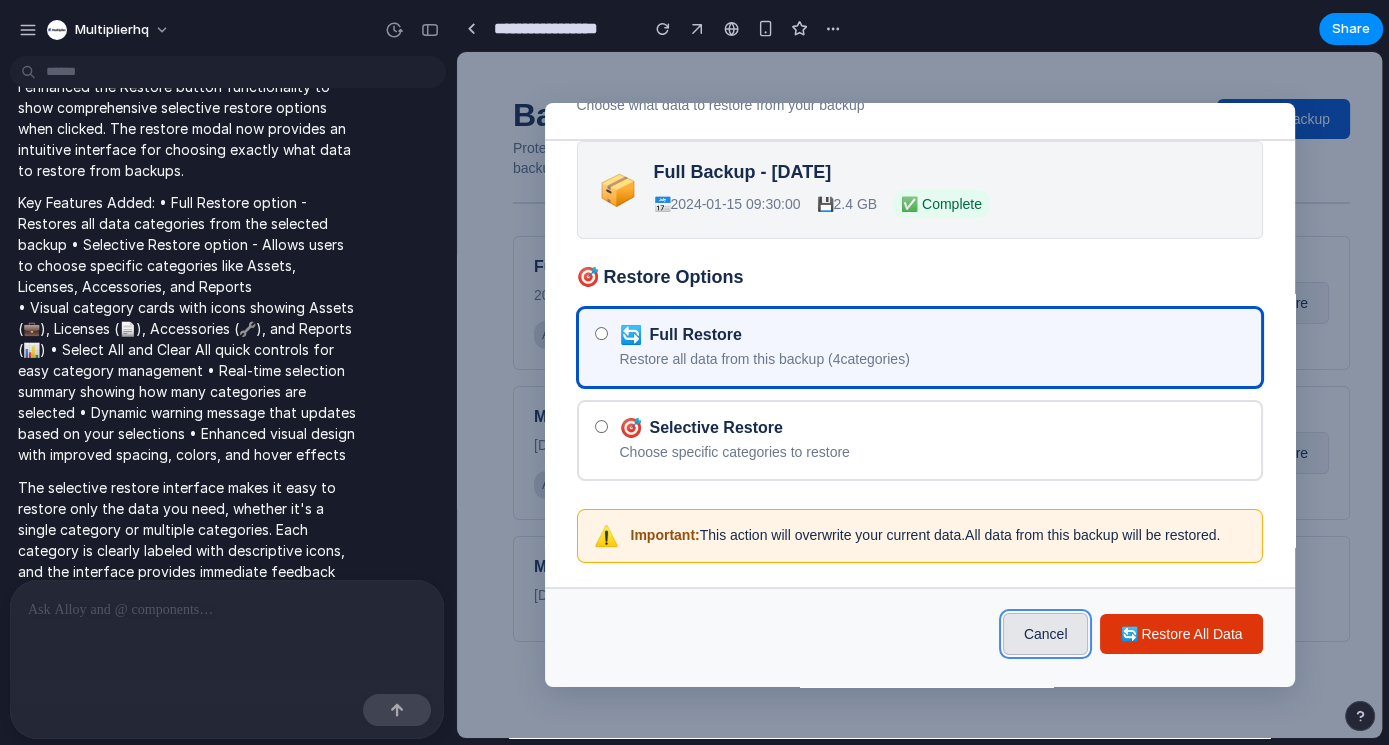 click on "Cancel" at bounding box center [1046, 634] 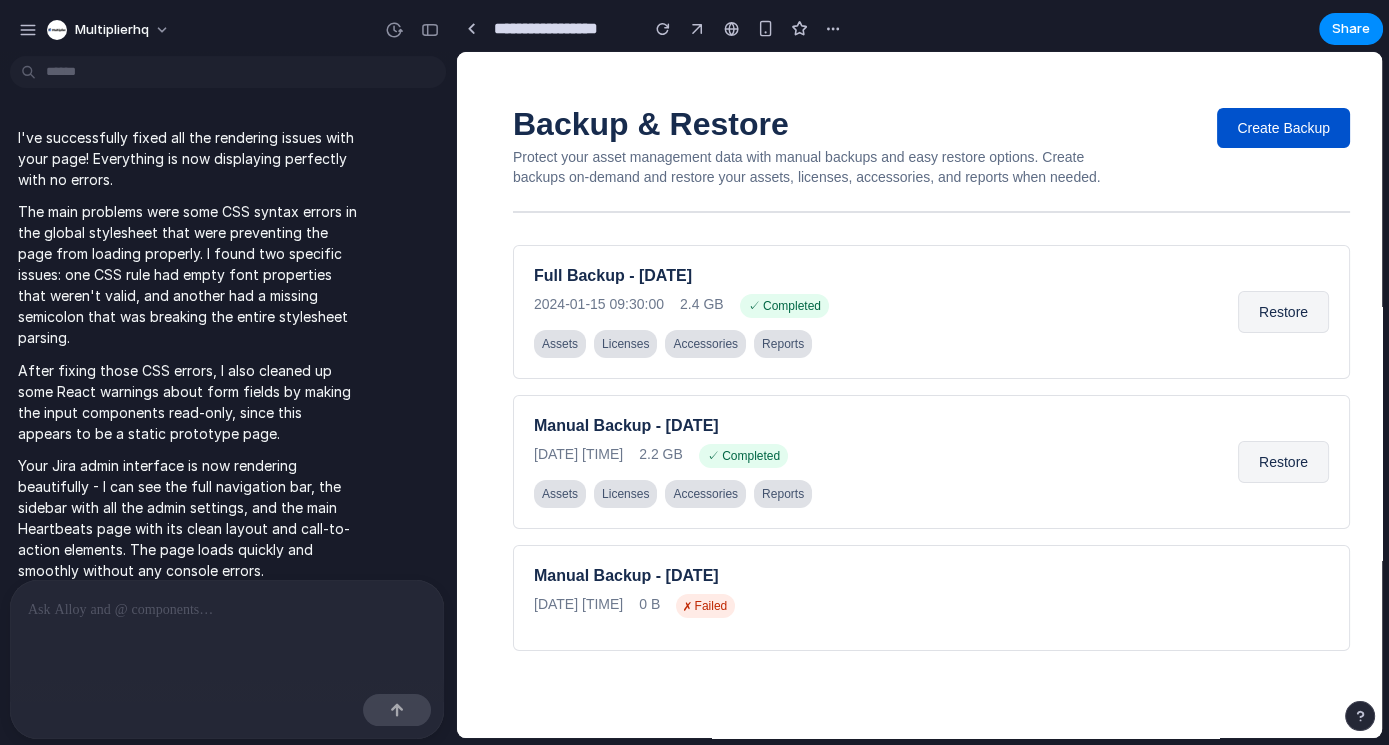 scroll, scrollTop: 0, scrollLeft: 0, axis: both 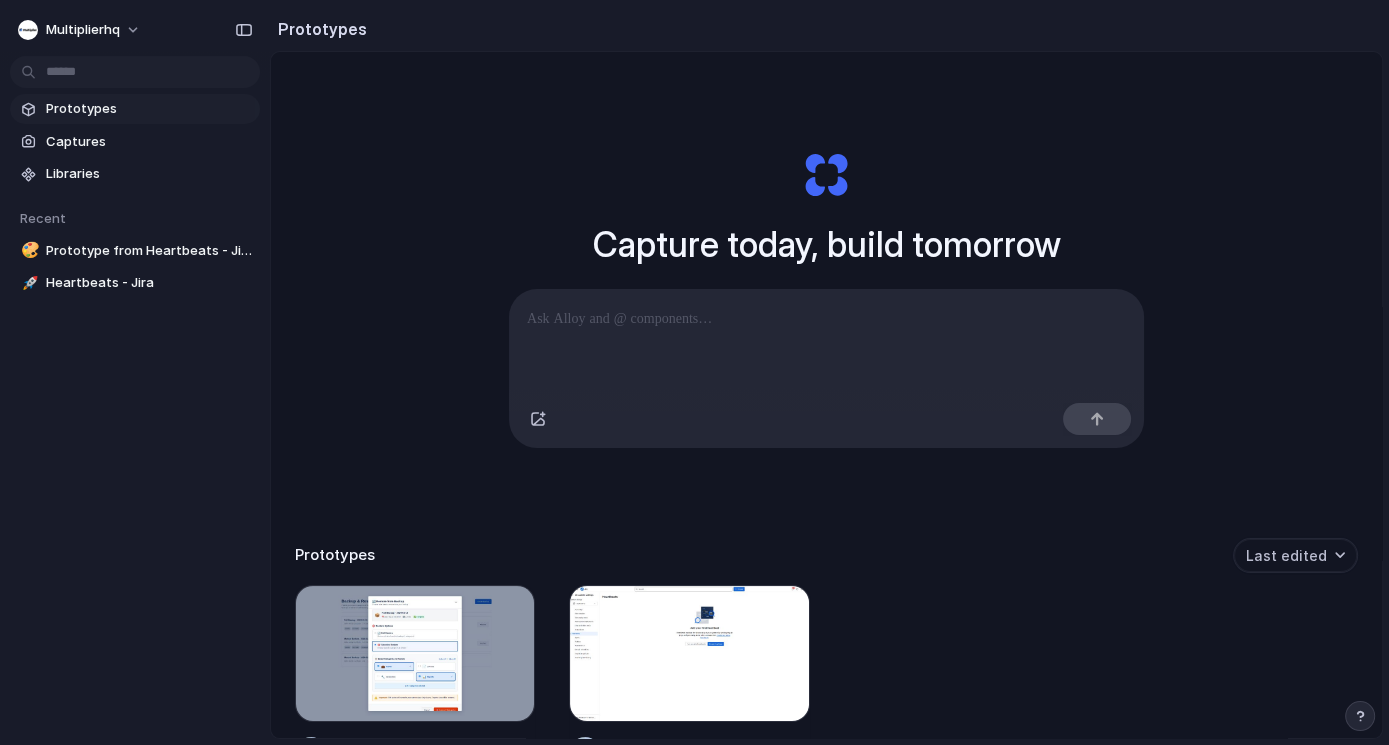 type 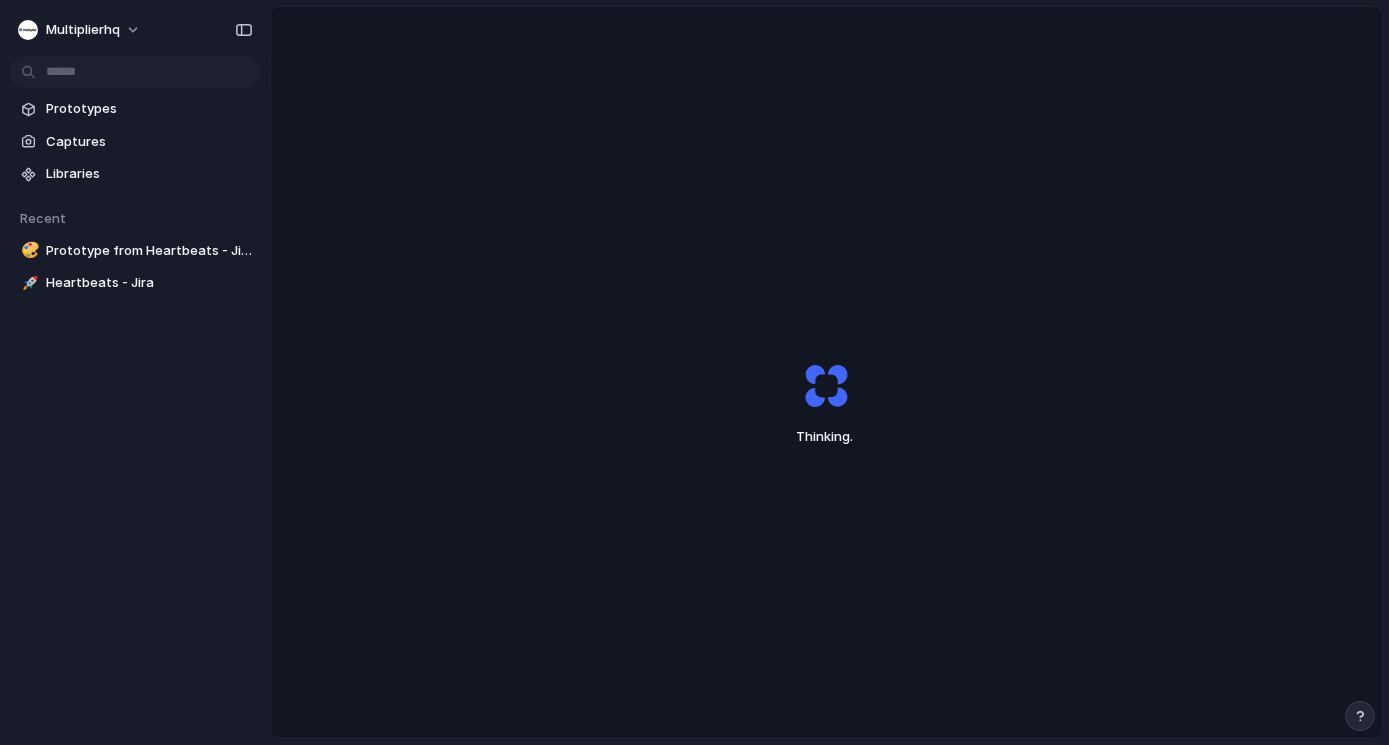 scroll, scrollTop: 0, scrollLeft: 0, axis: both 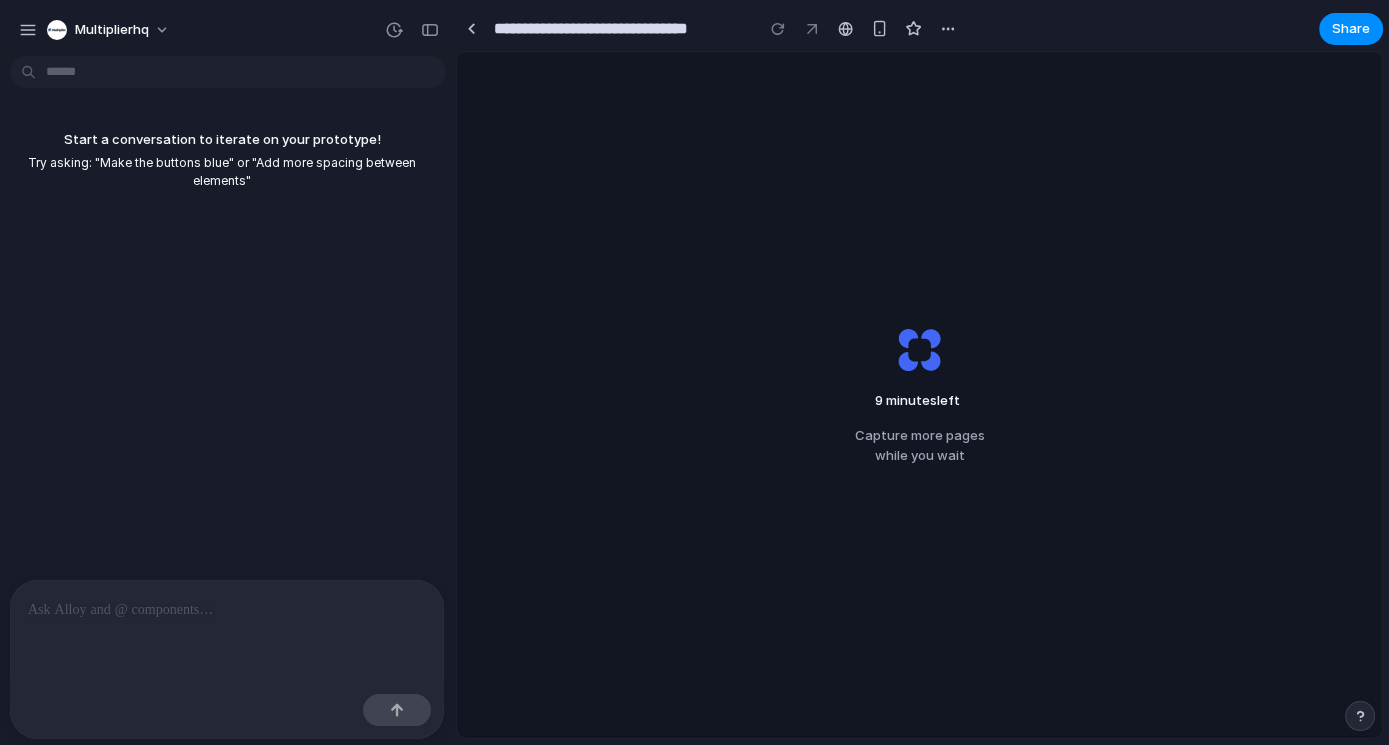 click at bounding box center [227, 610] 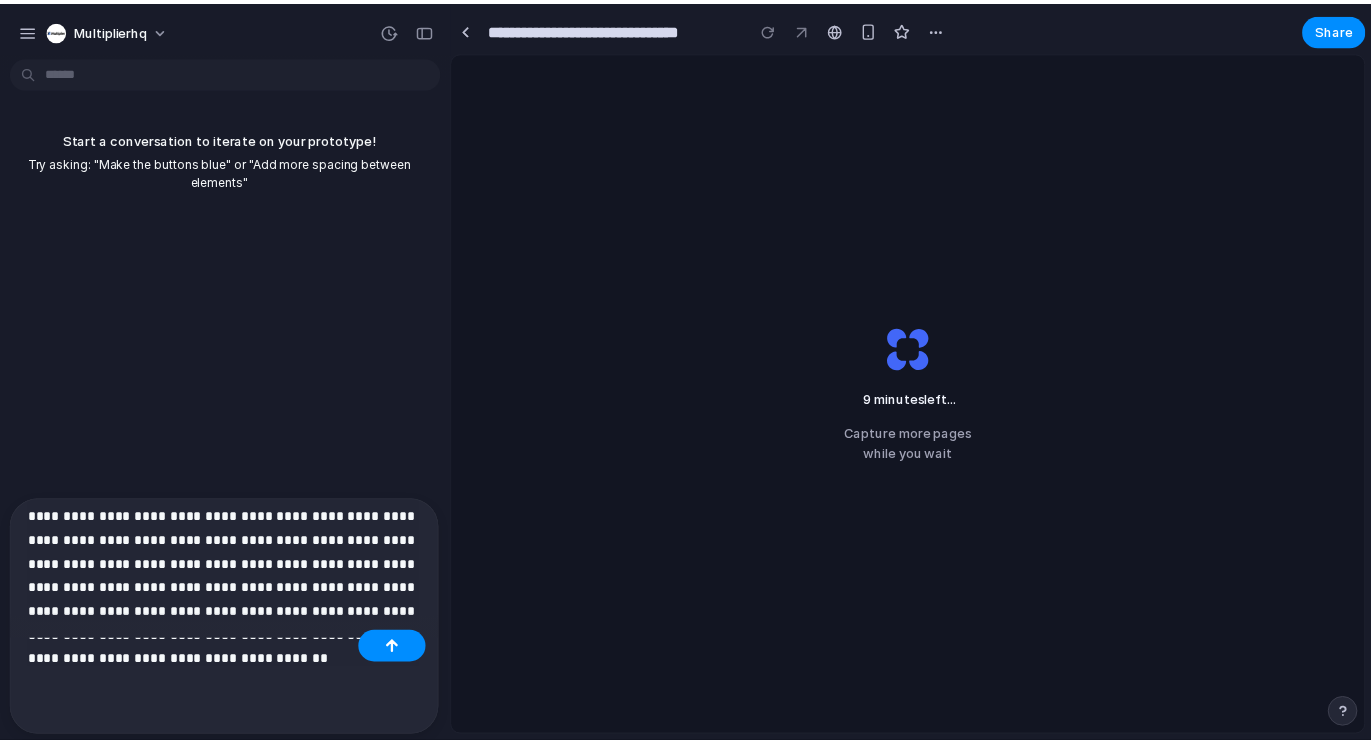 scroll, scrollTop: 0, scrollLeft: 0, axis: both 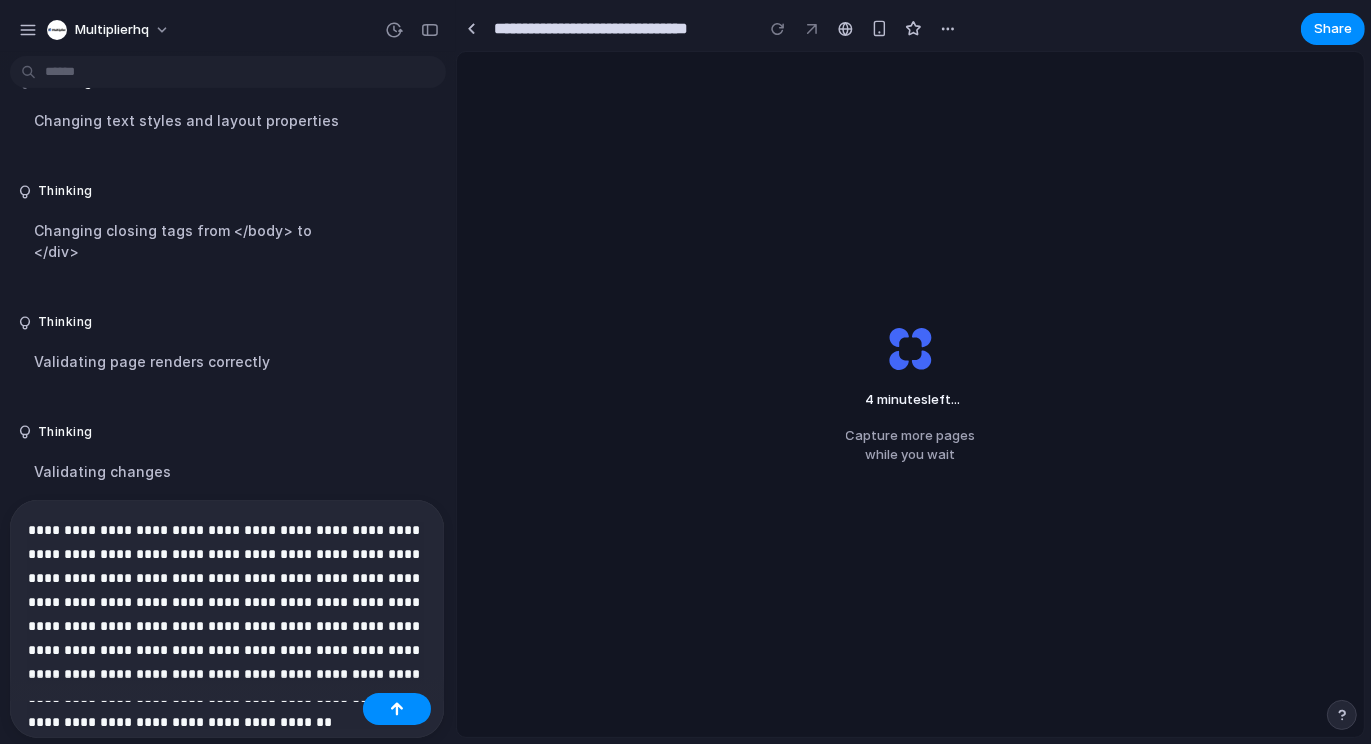 click on "**********" at bounding box center [227, 626] 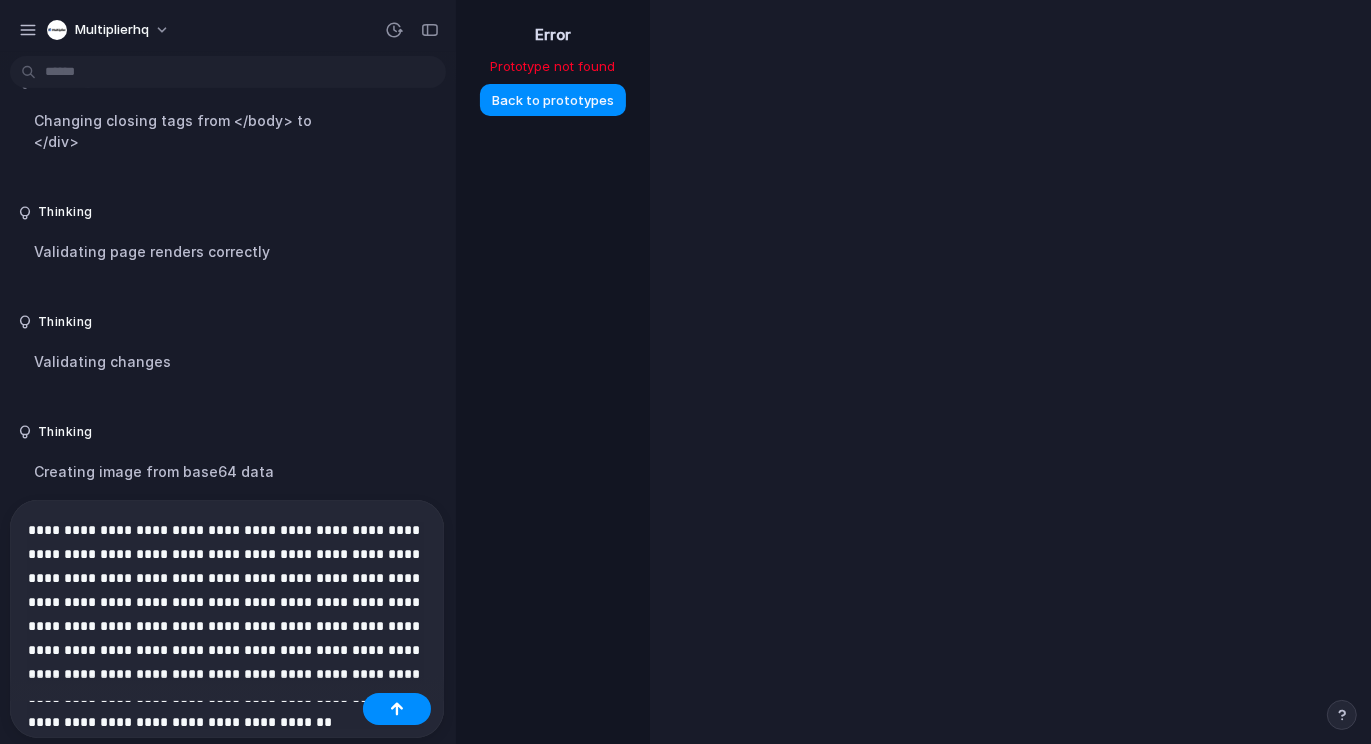scroll, scrollTop: 456, scrollLeft: 0, axis: vertical 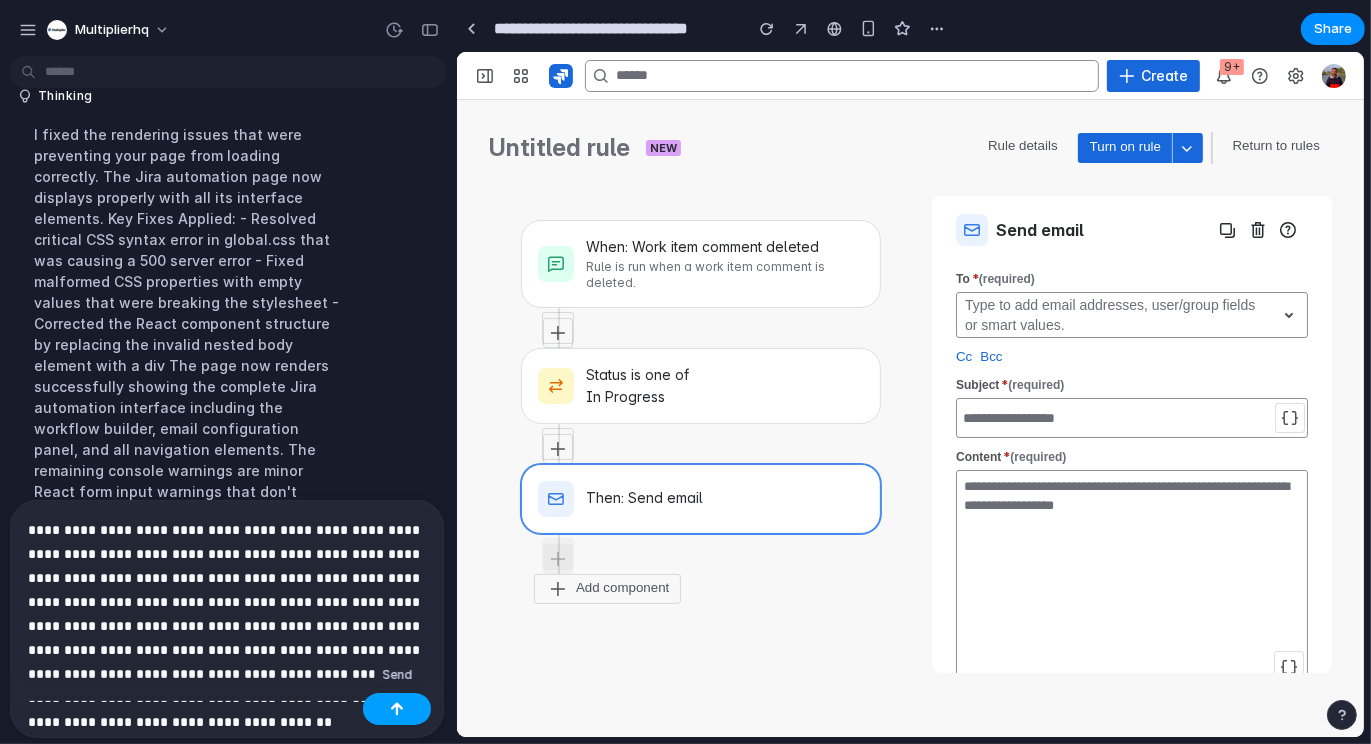 click at bounding box center [397, 709] 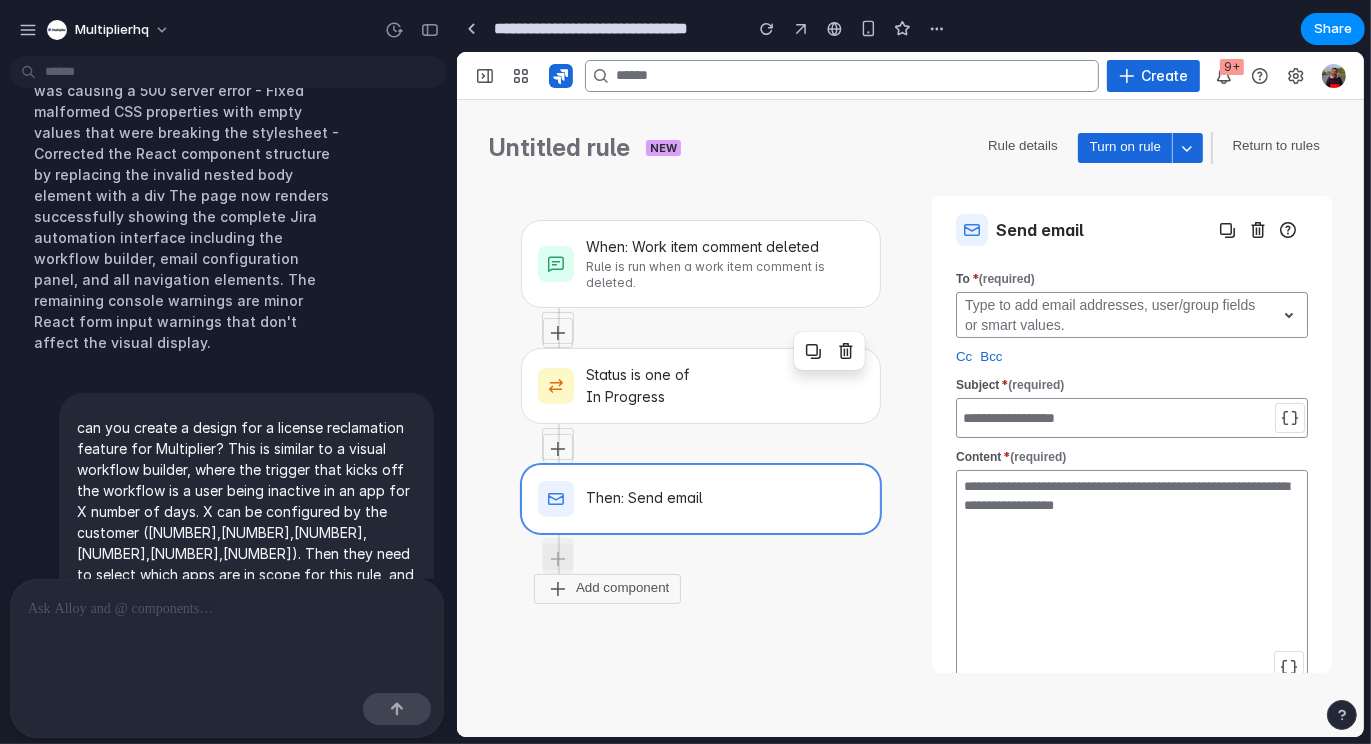 scroll, scrollTop: 1047, scrollLeft: 0, axis: vertical 